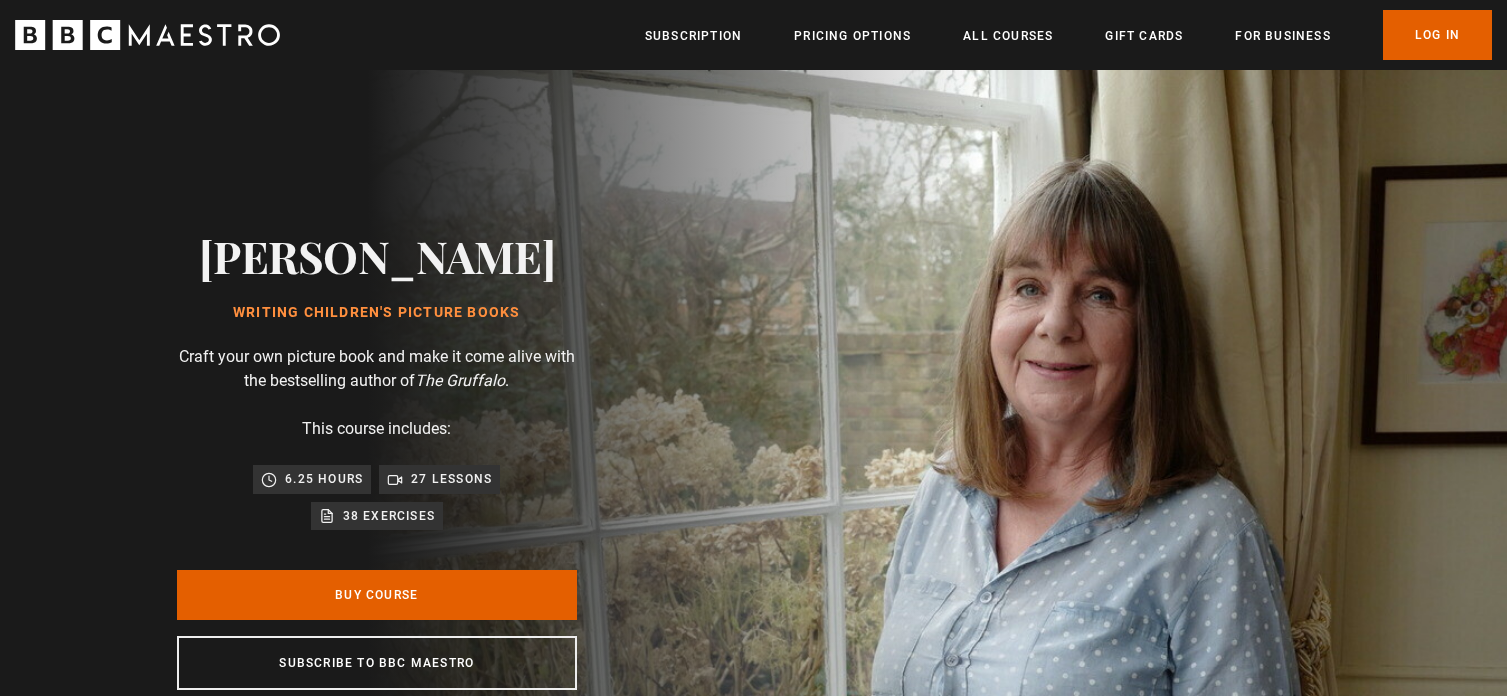 scroll, scrollTop: 0, scrollLeft: 0, axis: both 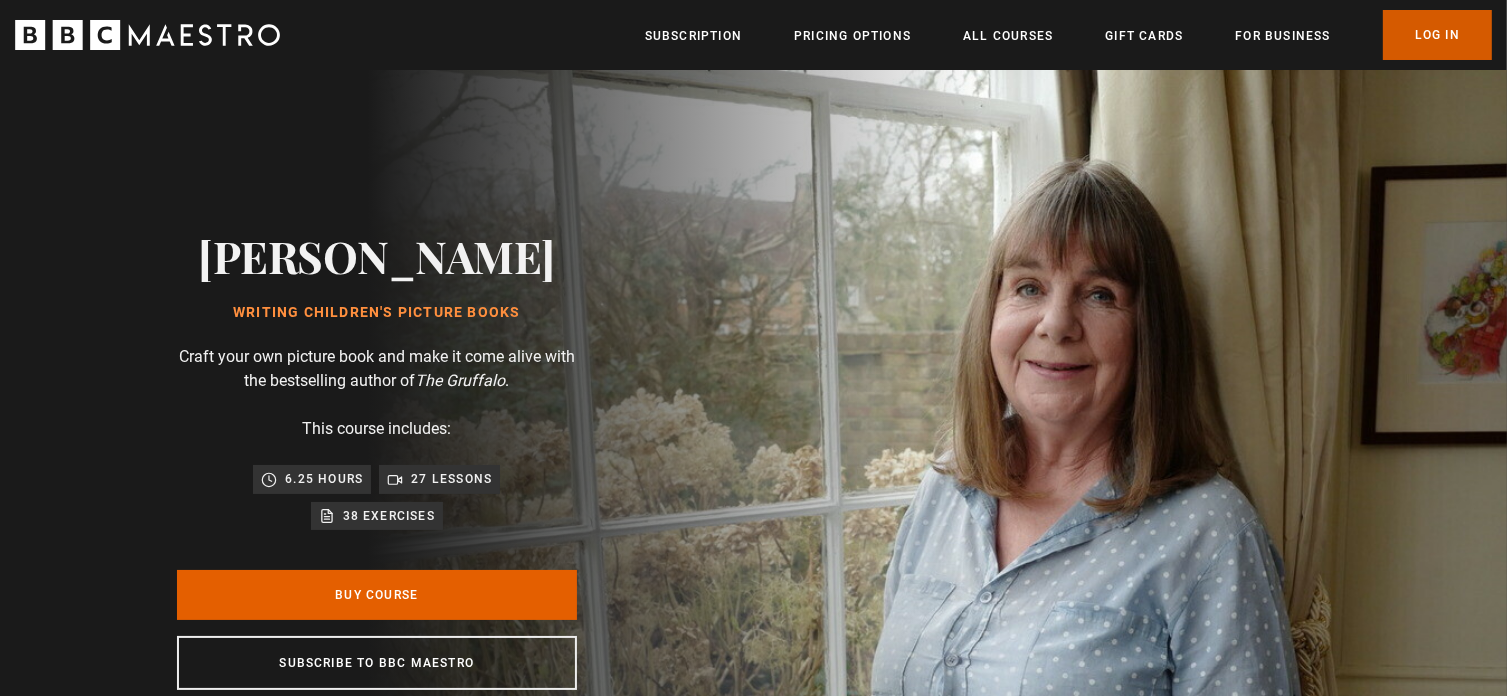 click on "Log In" at bounding box center (1437, 35) 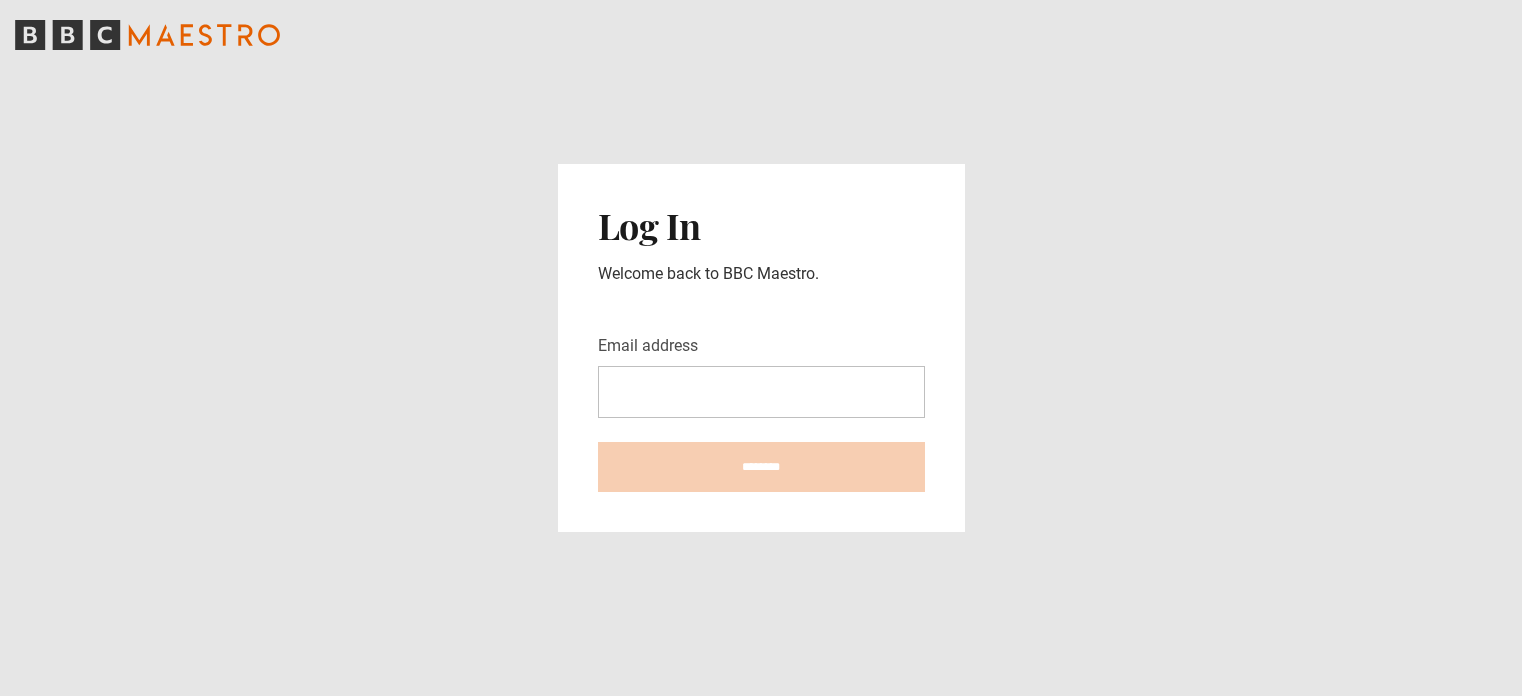 scroll, scrollTop: 0, scrollLeft: 0, axis: both 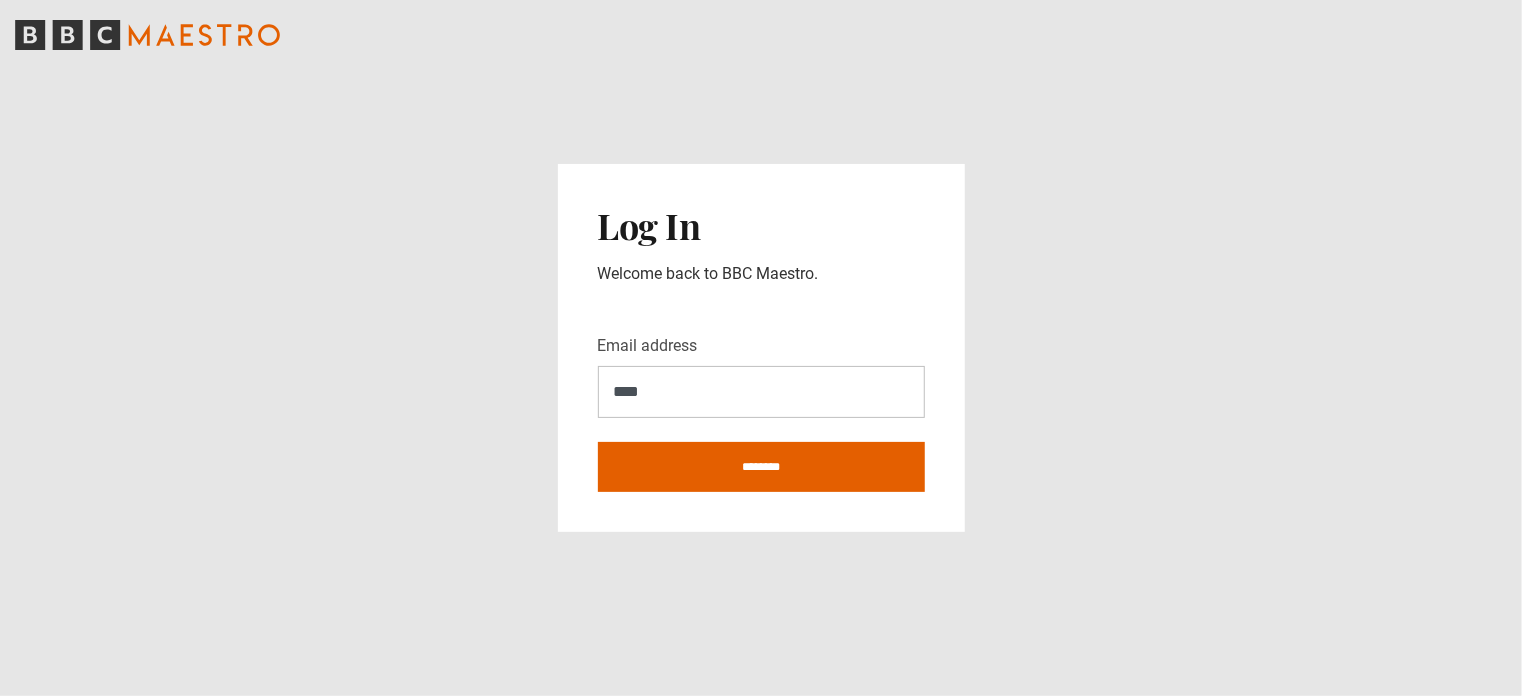 type on "**********" 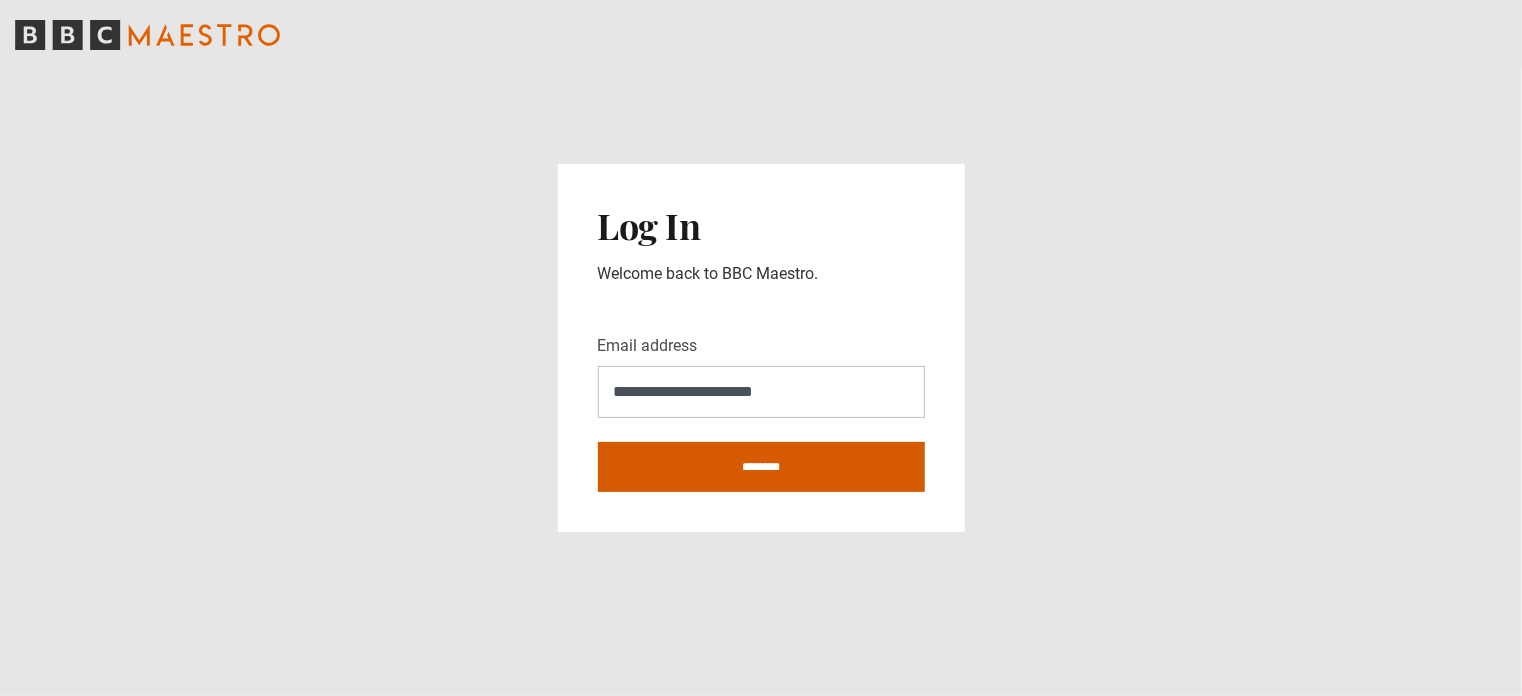 click on "********" at bounding box center [761, 467] 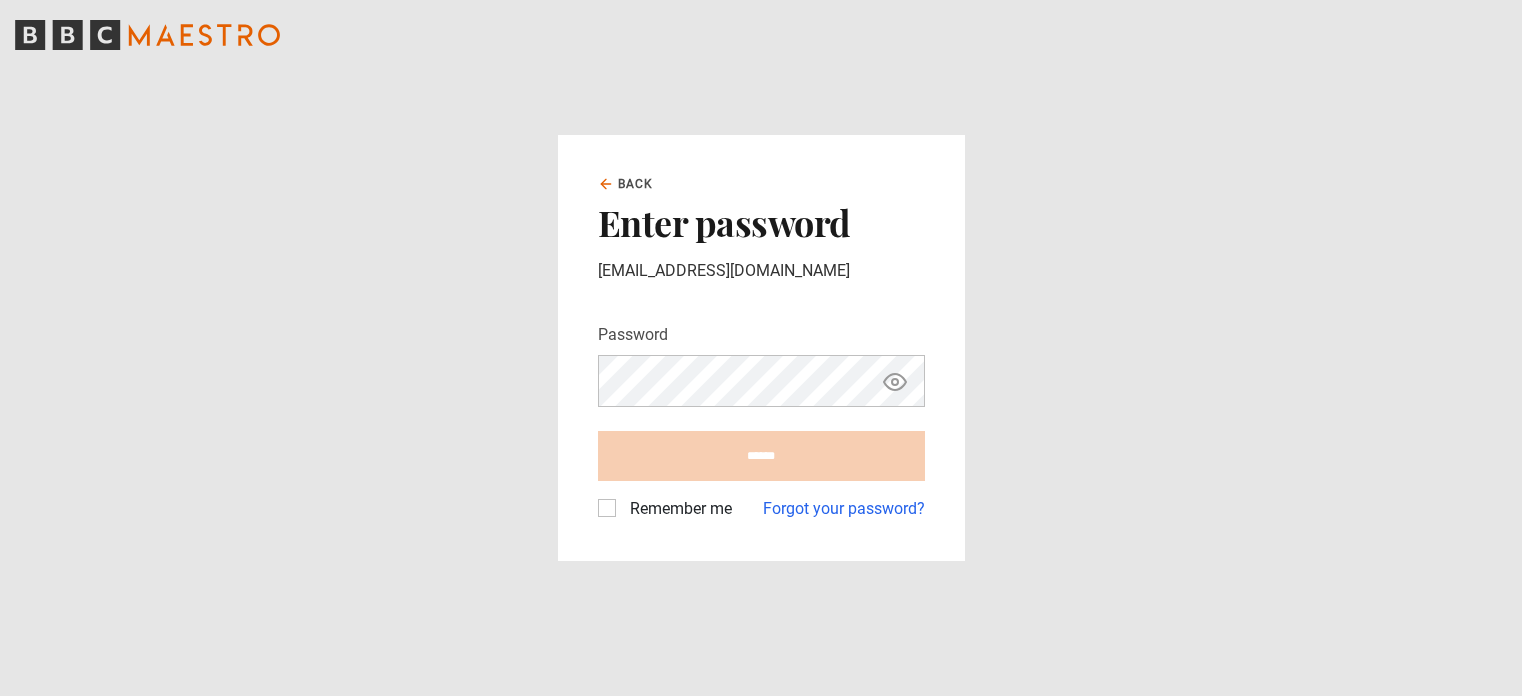 scroll, scrollTop: 0, scrollLeft: 0, axis: both 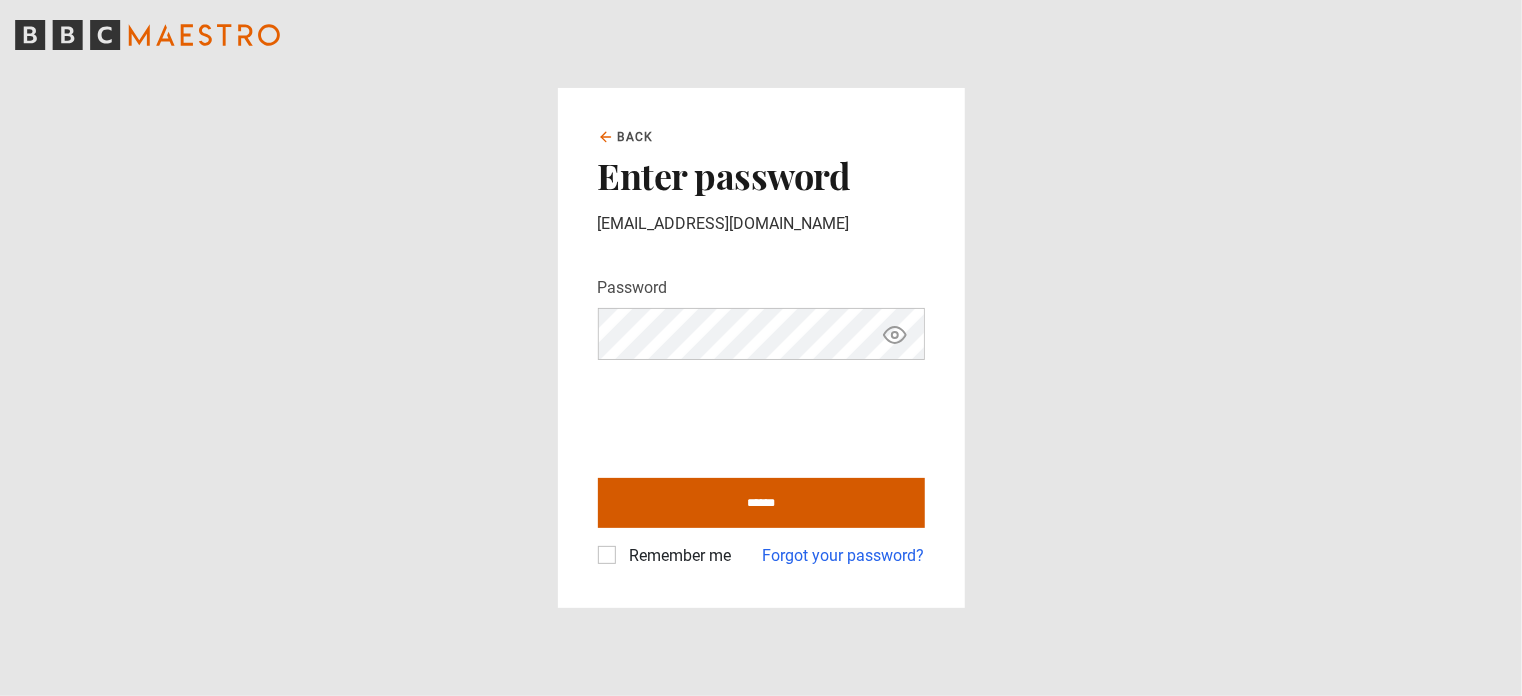 click on "******" at bounding box center (761, 503) 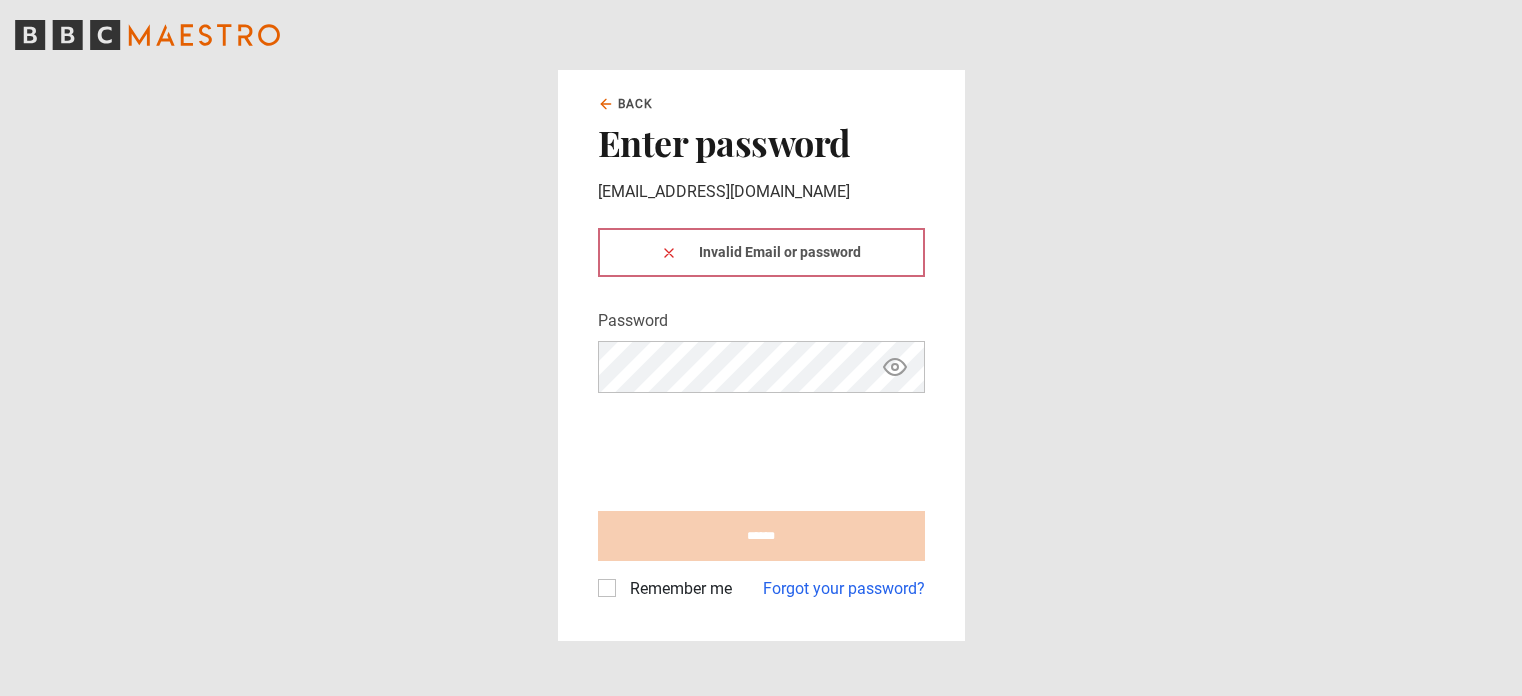 scroll, scrollTop: 0, scrollLeft: 0, axis: both 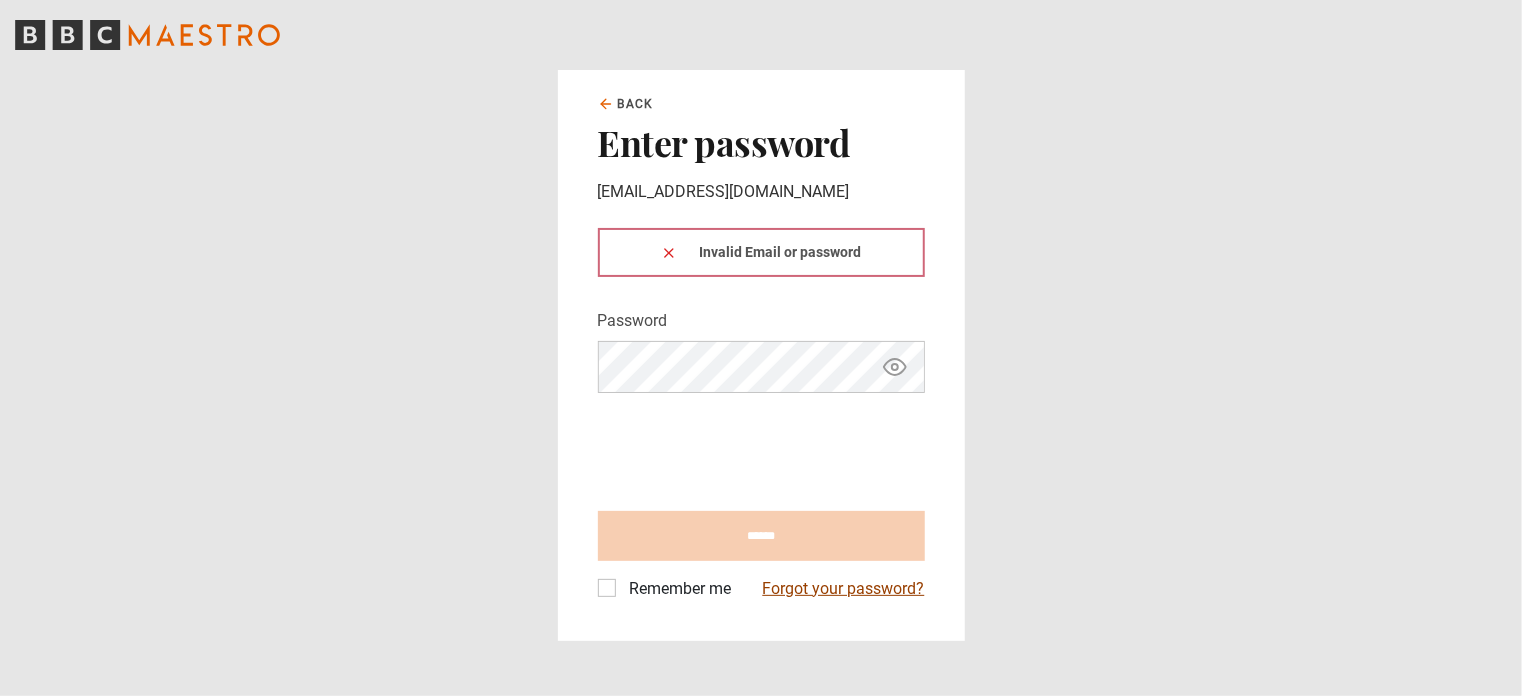 click on "Forgot your password?" at bounding box center (844, 589) 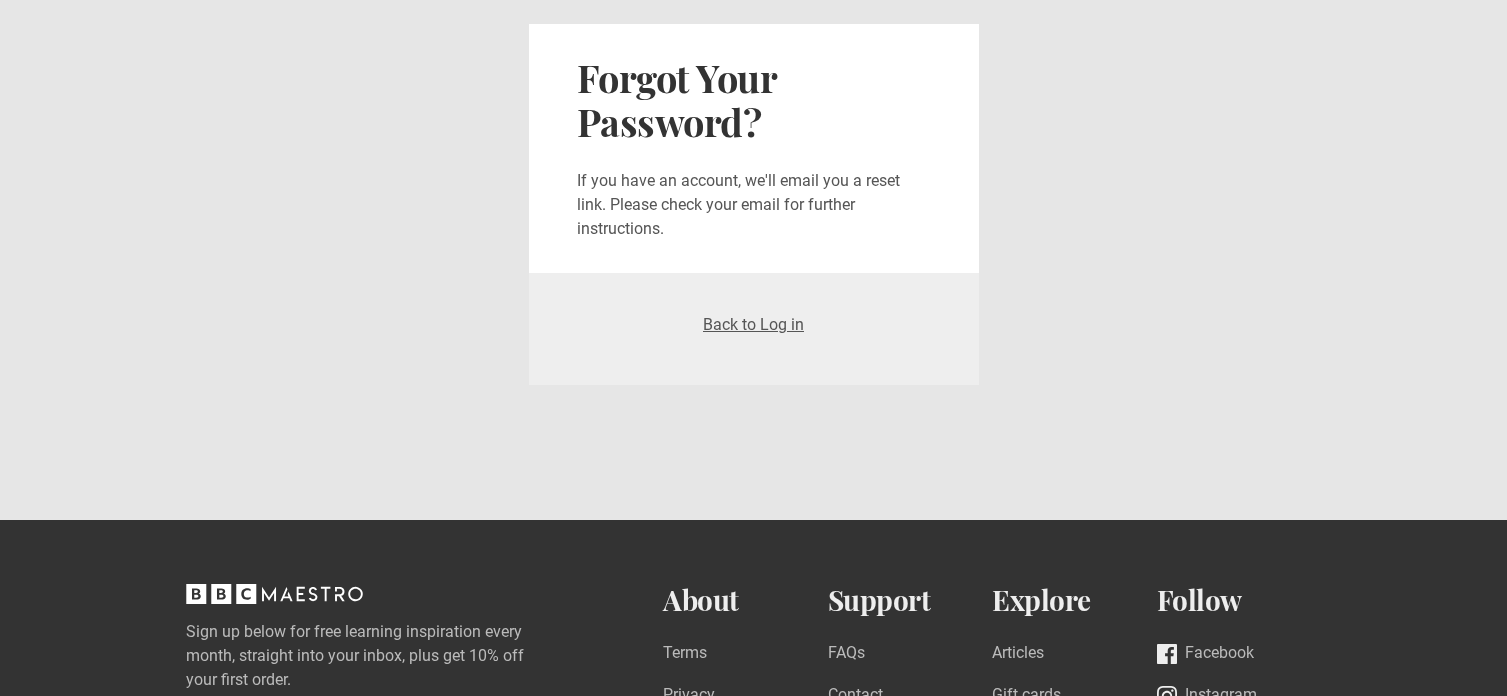 scroll, scrollTop: 0, scrollLeft: 0, axis: both 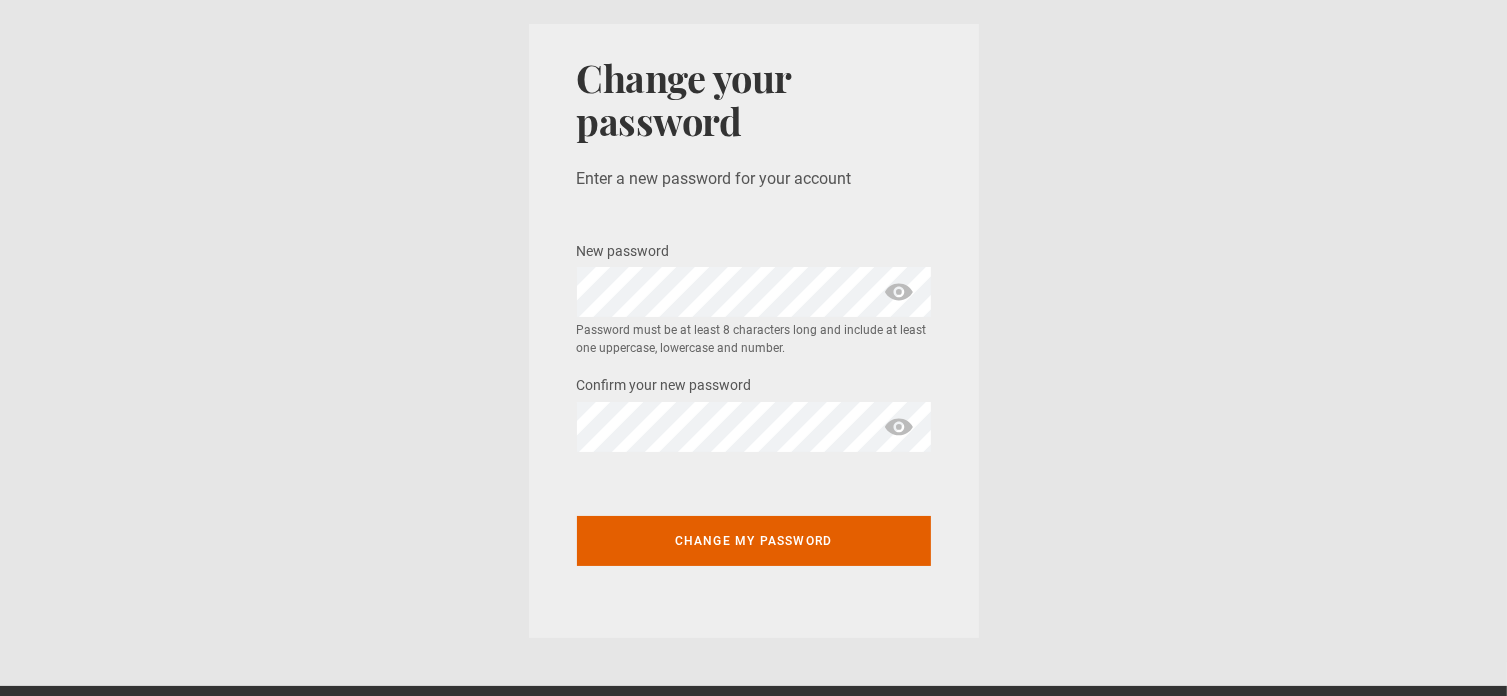 click on "Change your password
Enter a new password for your account
New password  * Password must be at least 8 characters long and include at least one uppercase, lowercase and number.
Confirm your new password  *
Change my password" at bounding box center (754, 331) 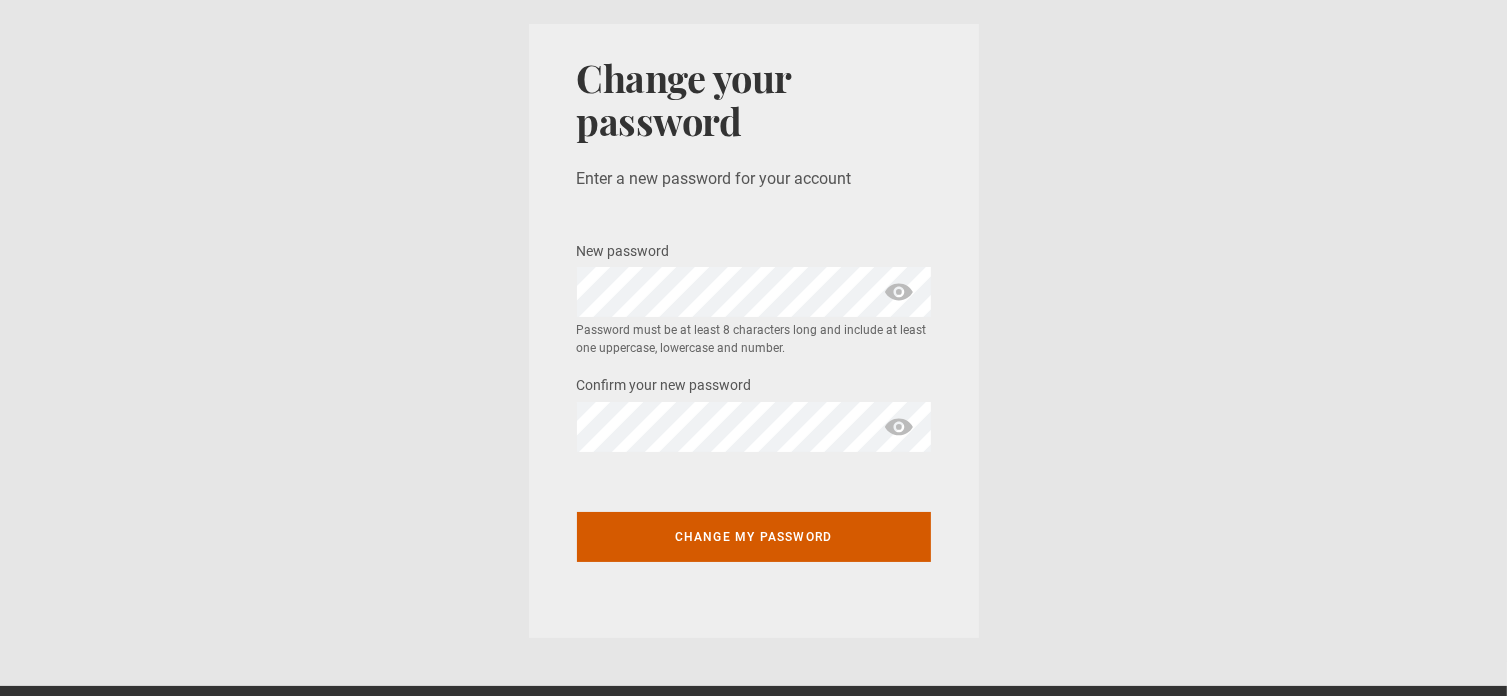 click on "Change my password" at bounding box center [754, 537] 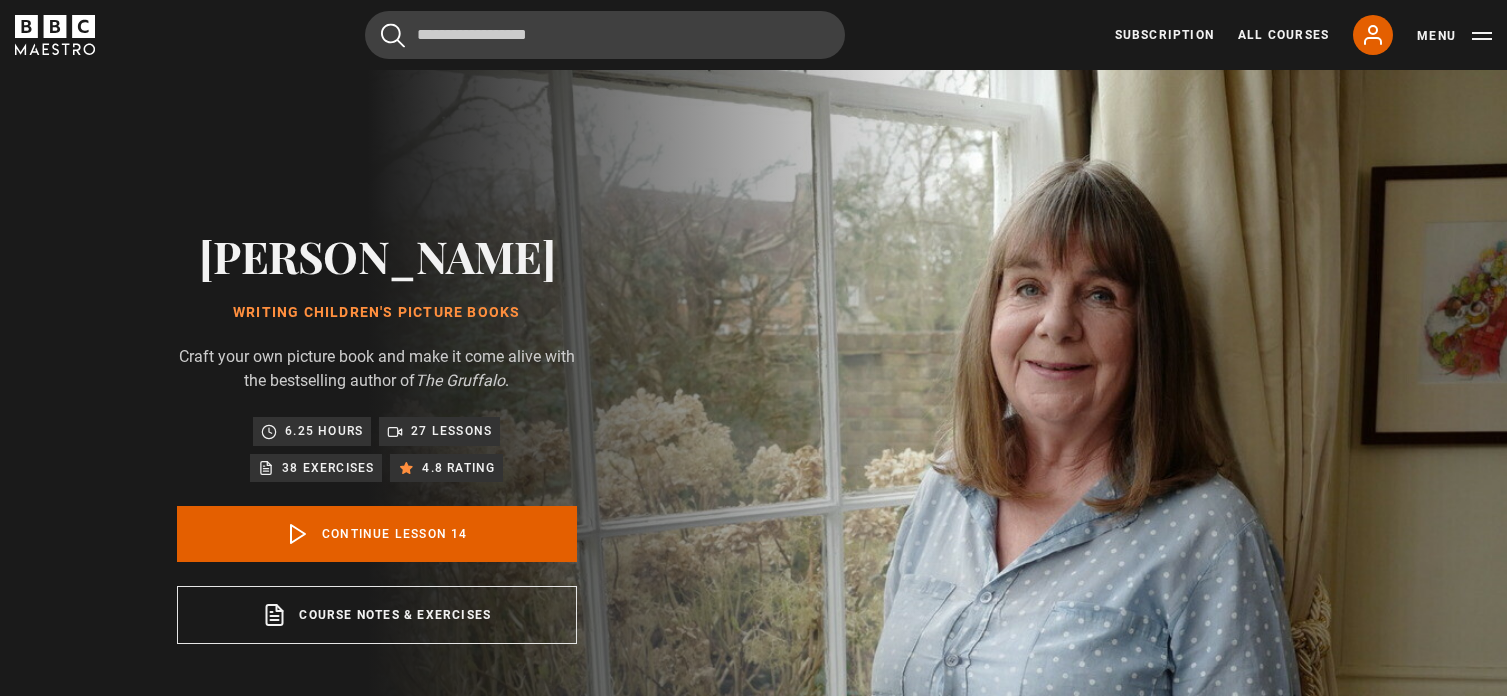 scroll, scrollTop: 804, scrollLeft: 0, axis: vertical 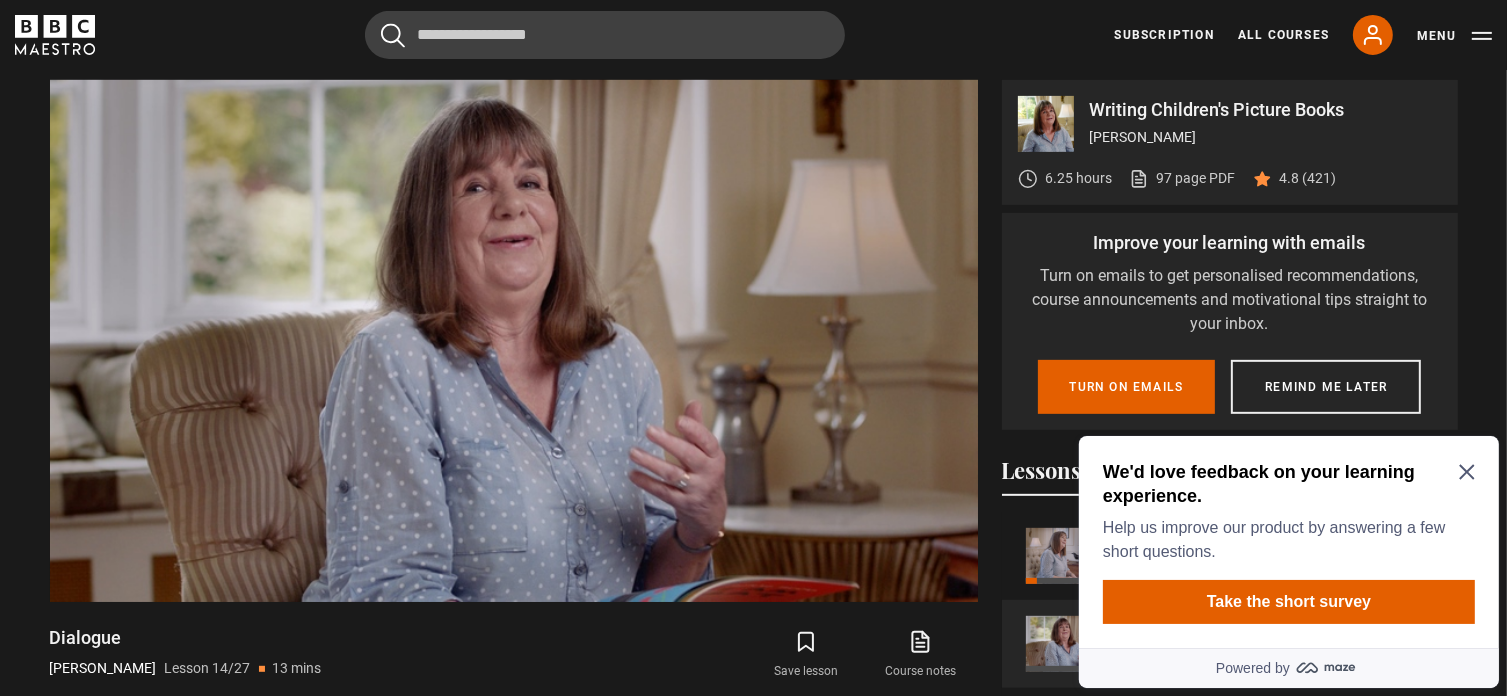 click 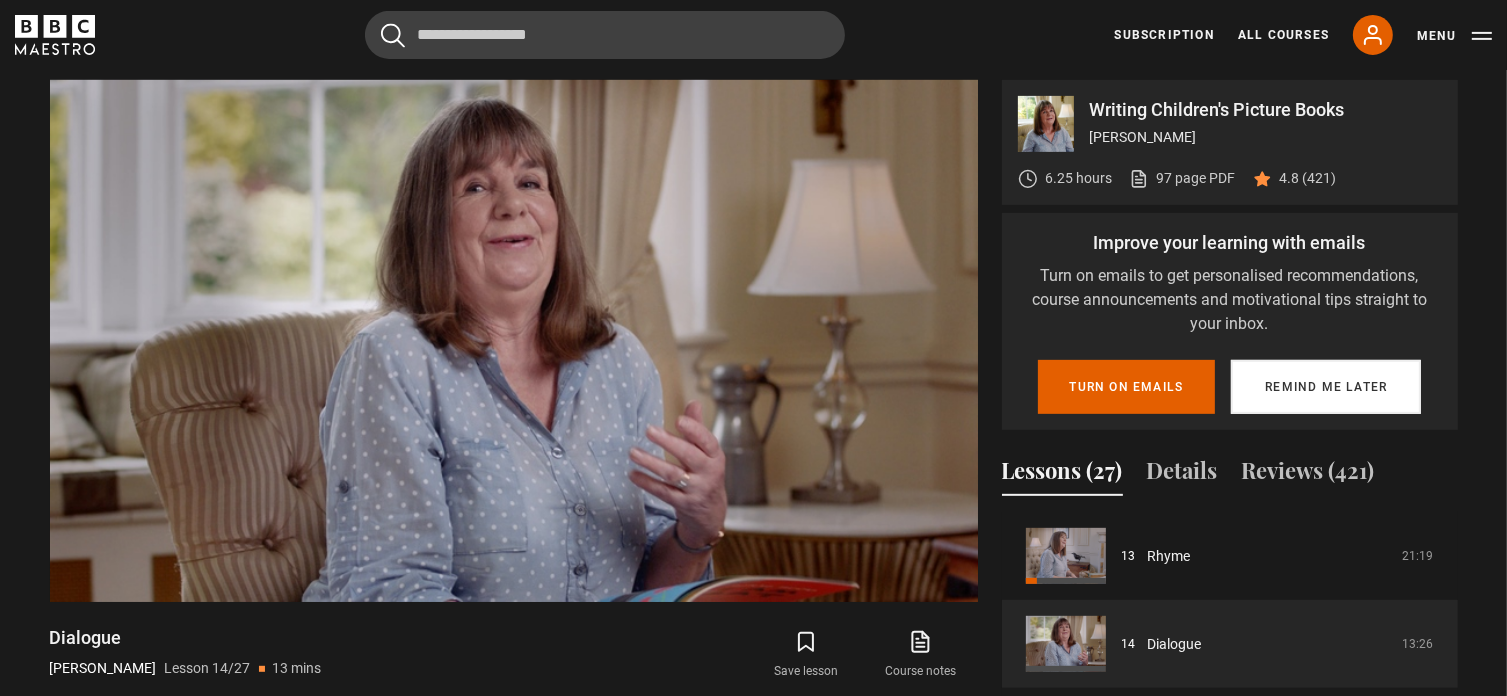 click on "Remind me later" at bounding box center (1326, 387) 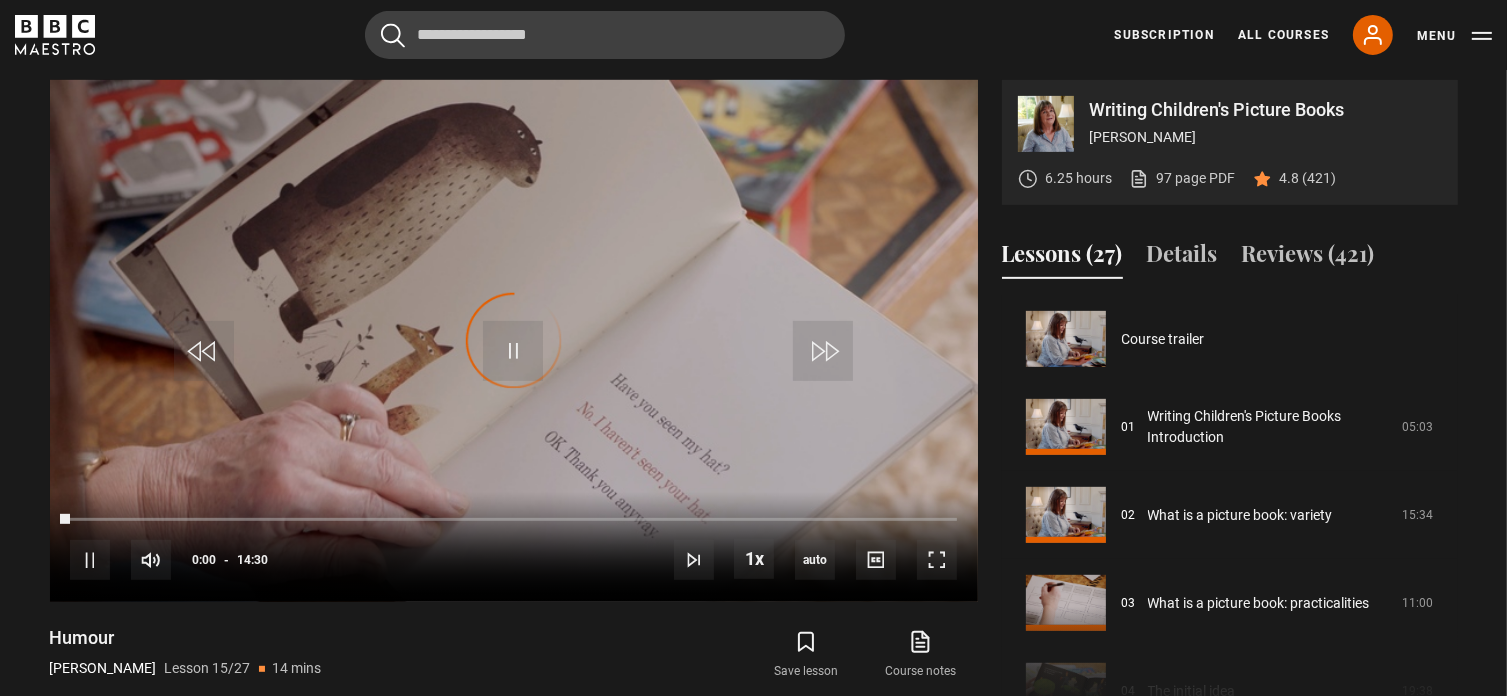 scroll, scrollTop: 1232, scrollLeft: 0, axis: vertical 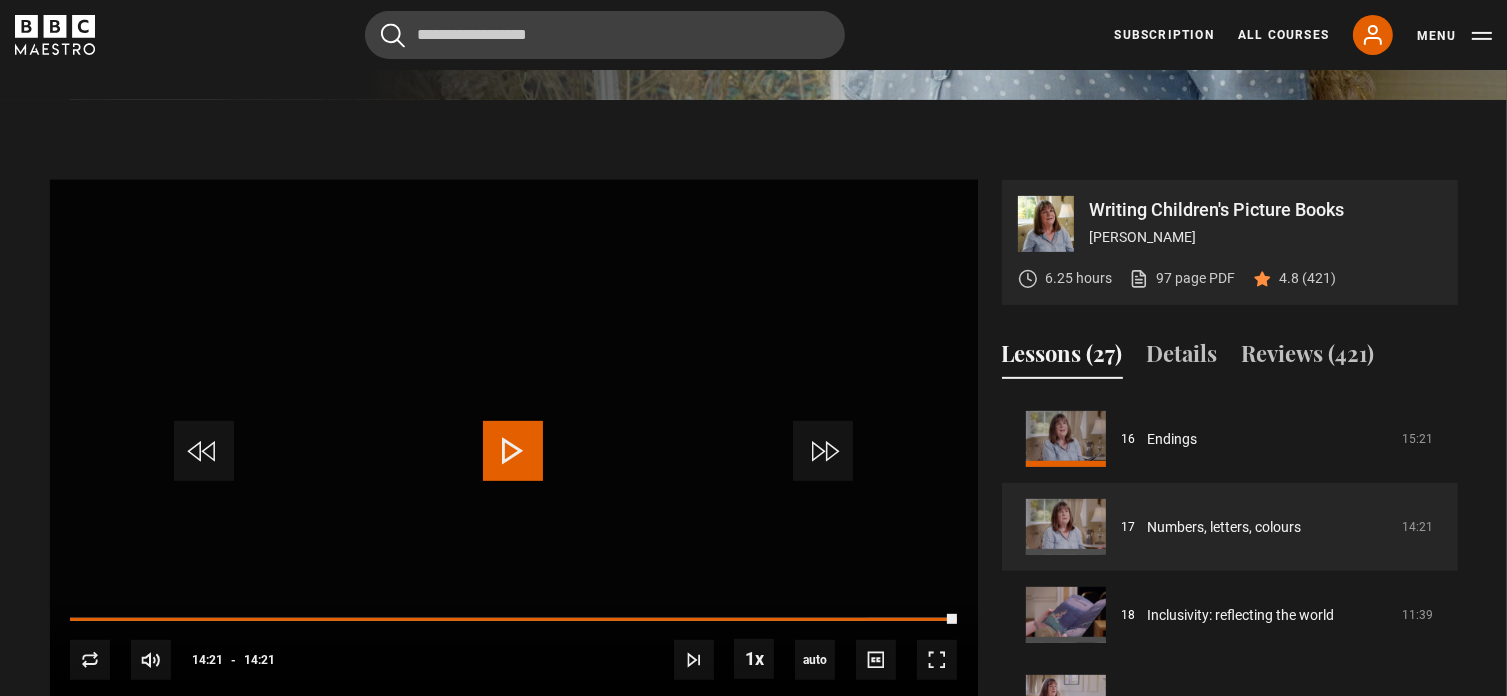 click at bounding box center [513, 451] 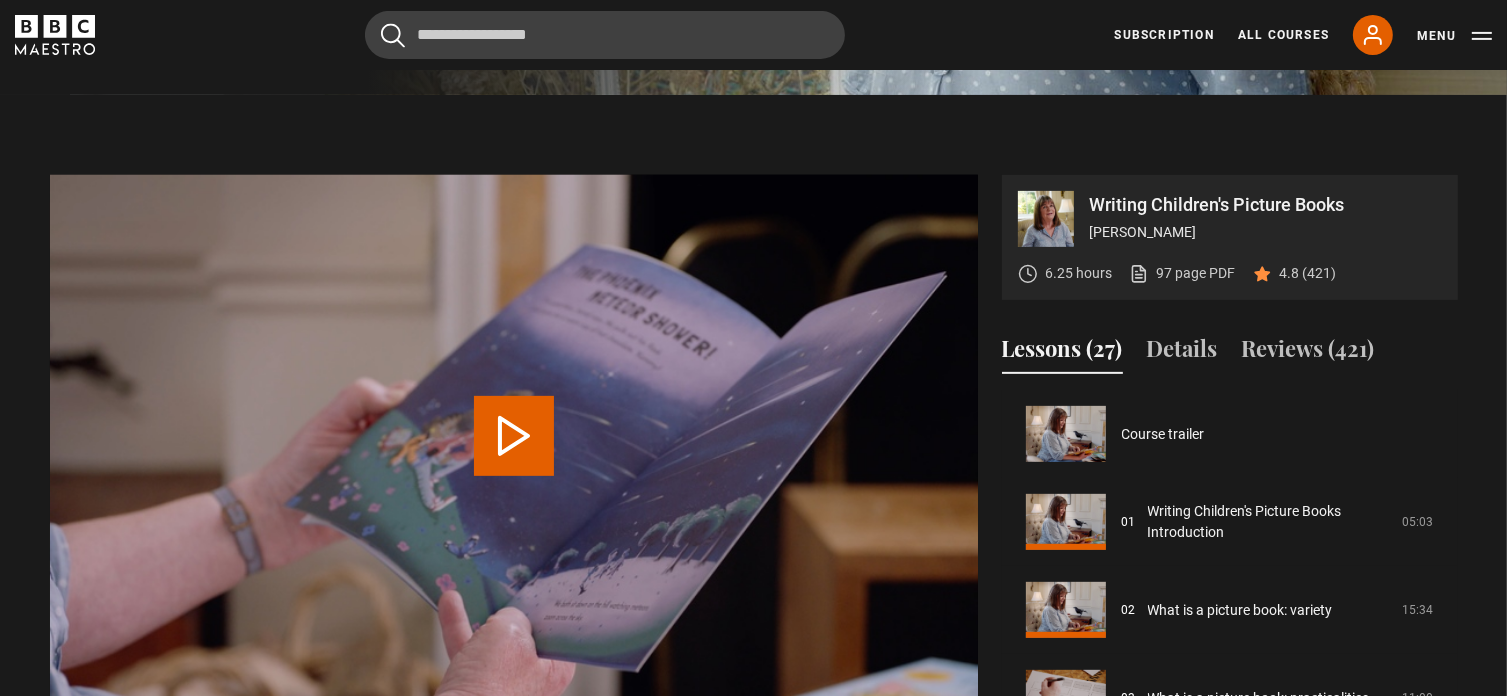 scroll, scrollTop: 804, scrollLeft: 0, axis: vertical 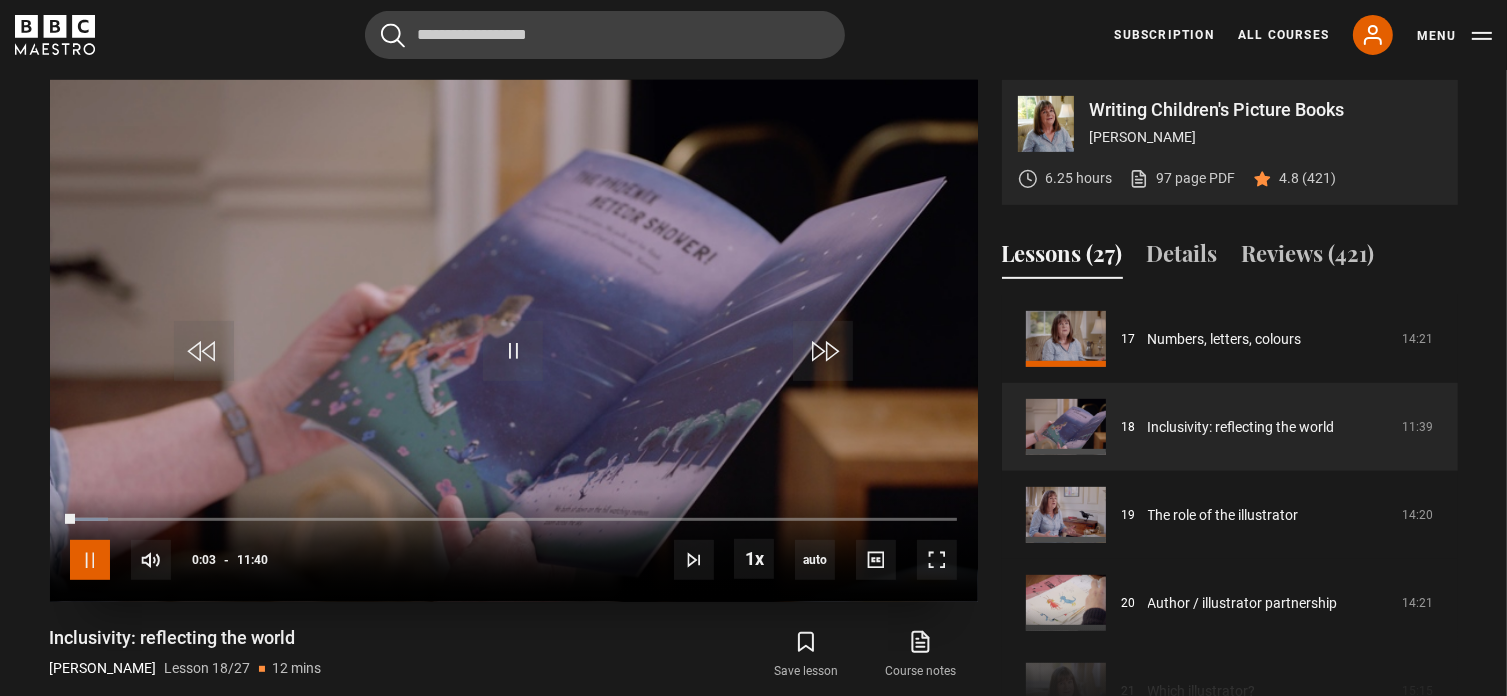 click at bounding box center [90, 560] 